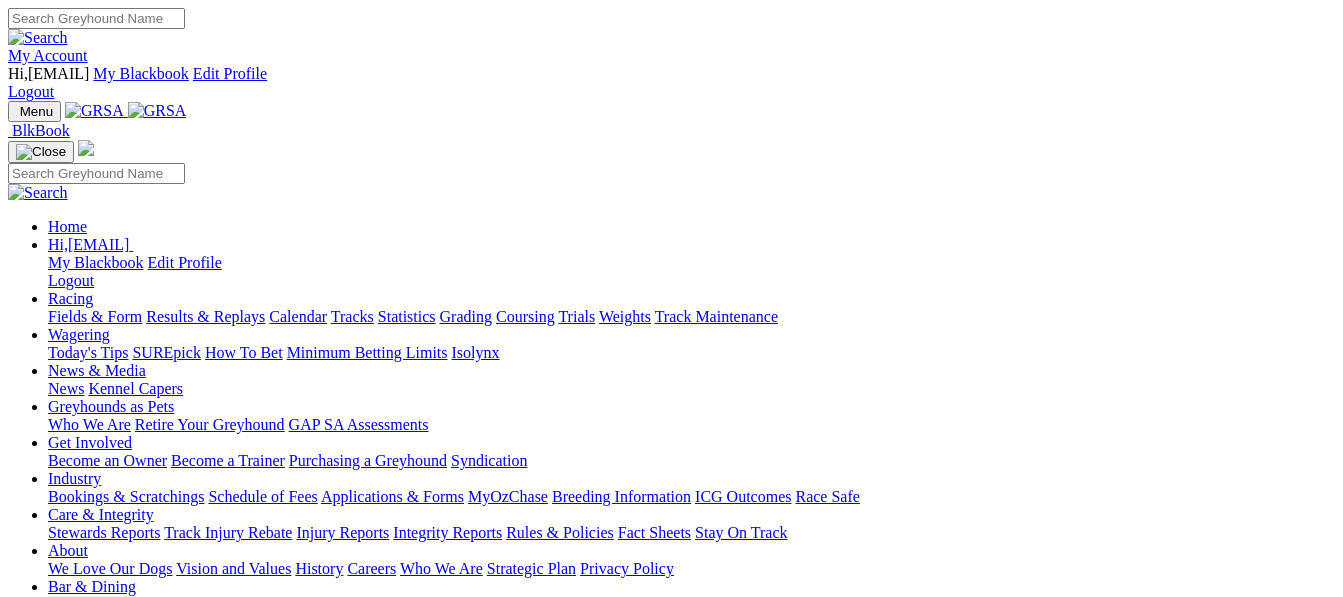 scroll, scrollTop: 0, scrollLeft: 0, axis: both 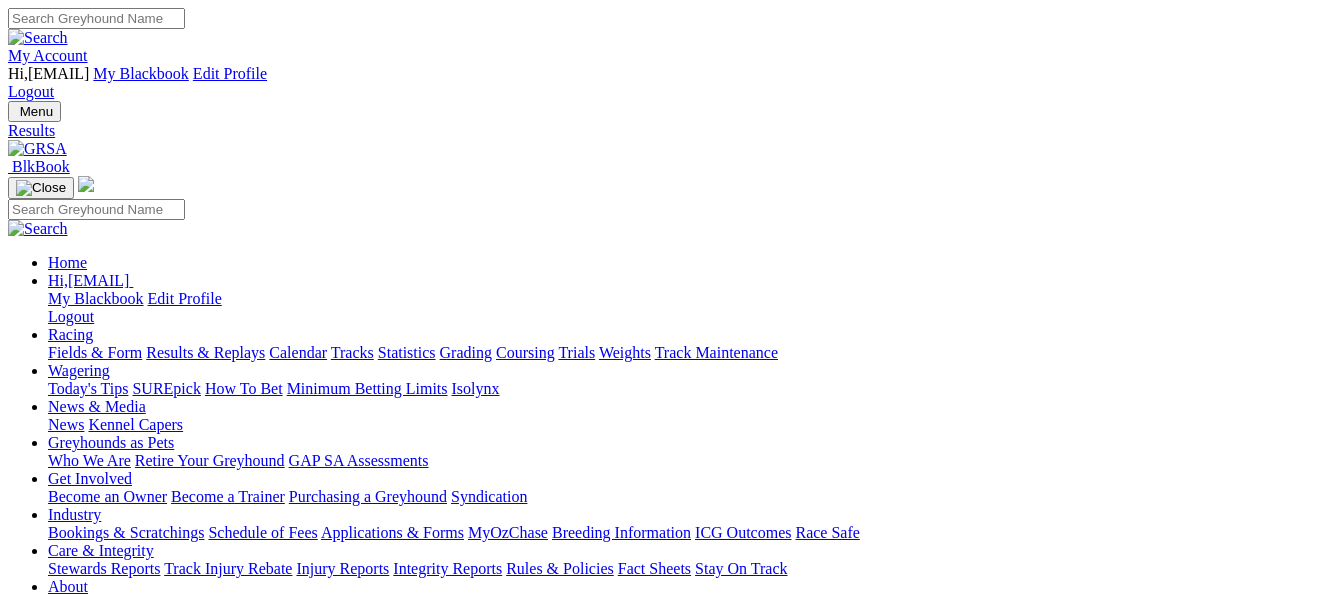 click on "1 4 8 6" at bounding box center (30, 1242) 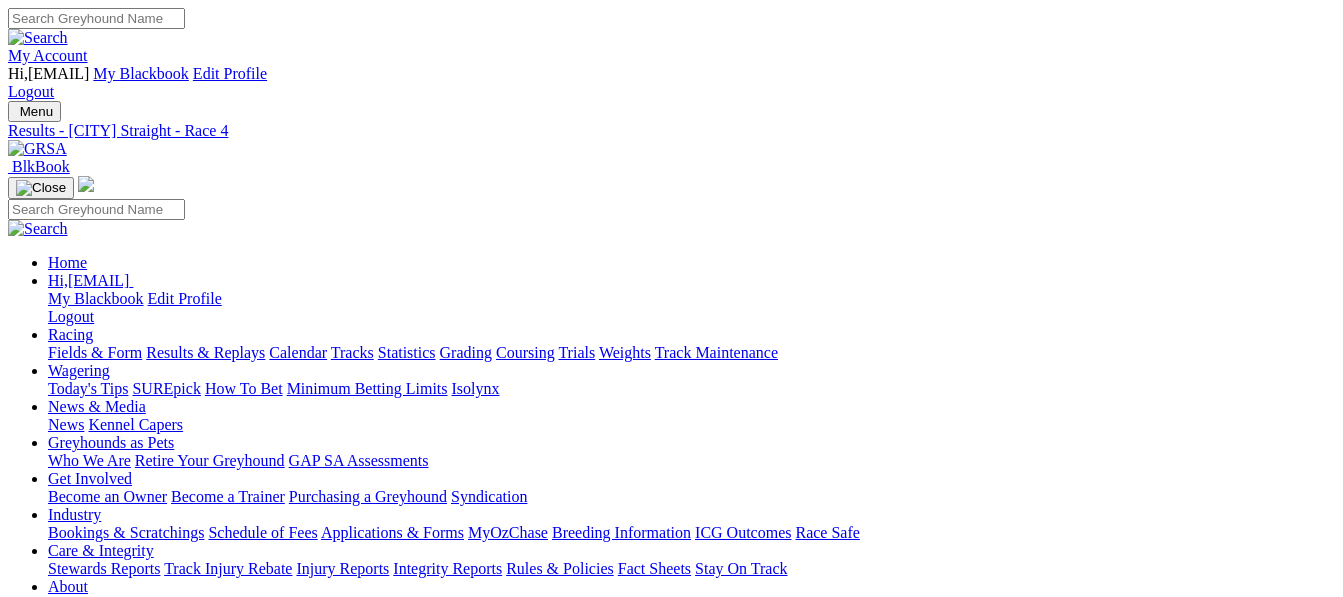 scroll, scrollTop: 0, scrollLeft: 0, axis: both 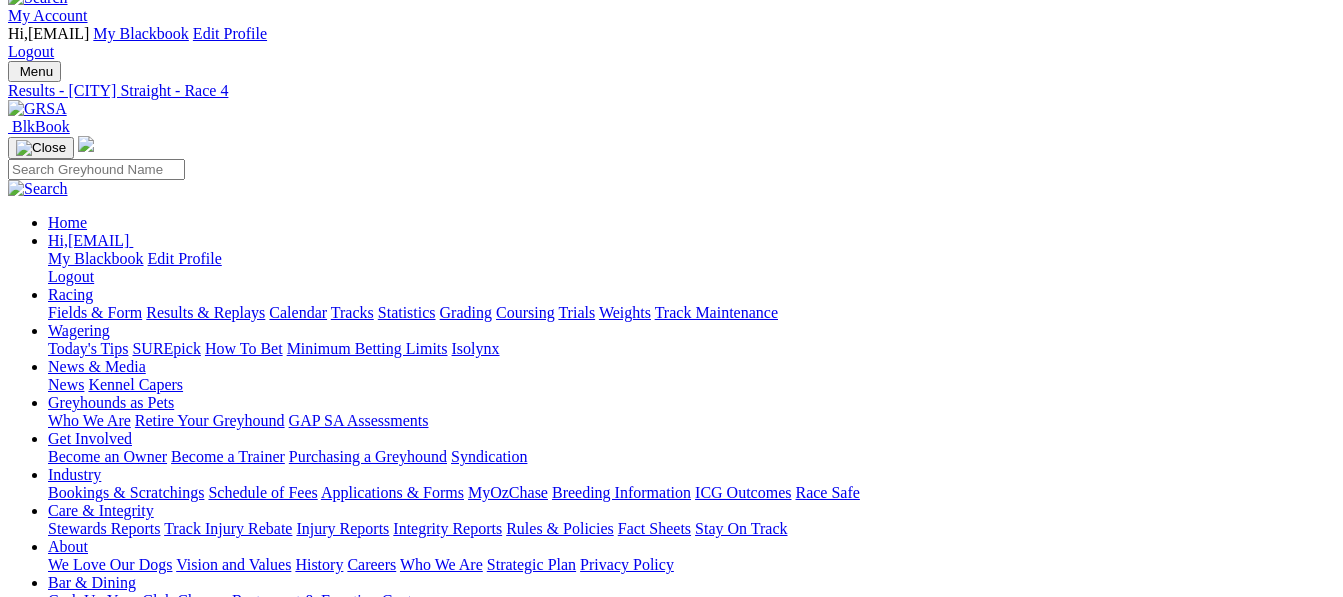 click at bounding box center (194, 1966) 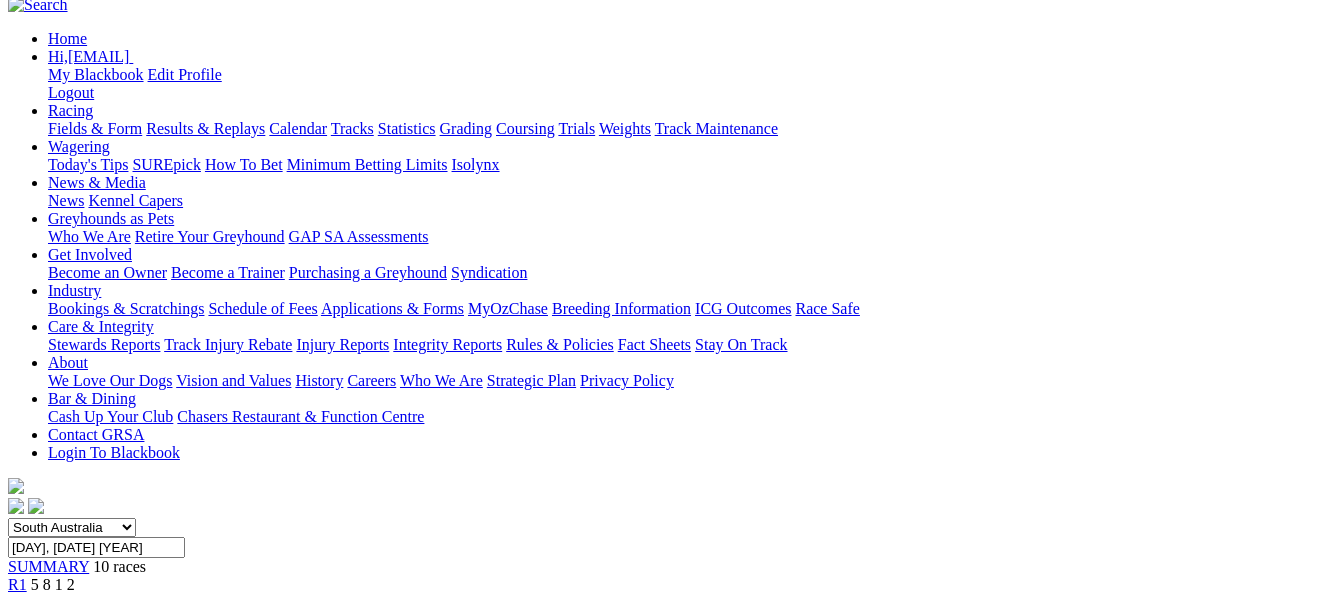 scroll, scrollTop: 240, scrollLeft: 0, axis: vertical 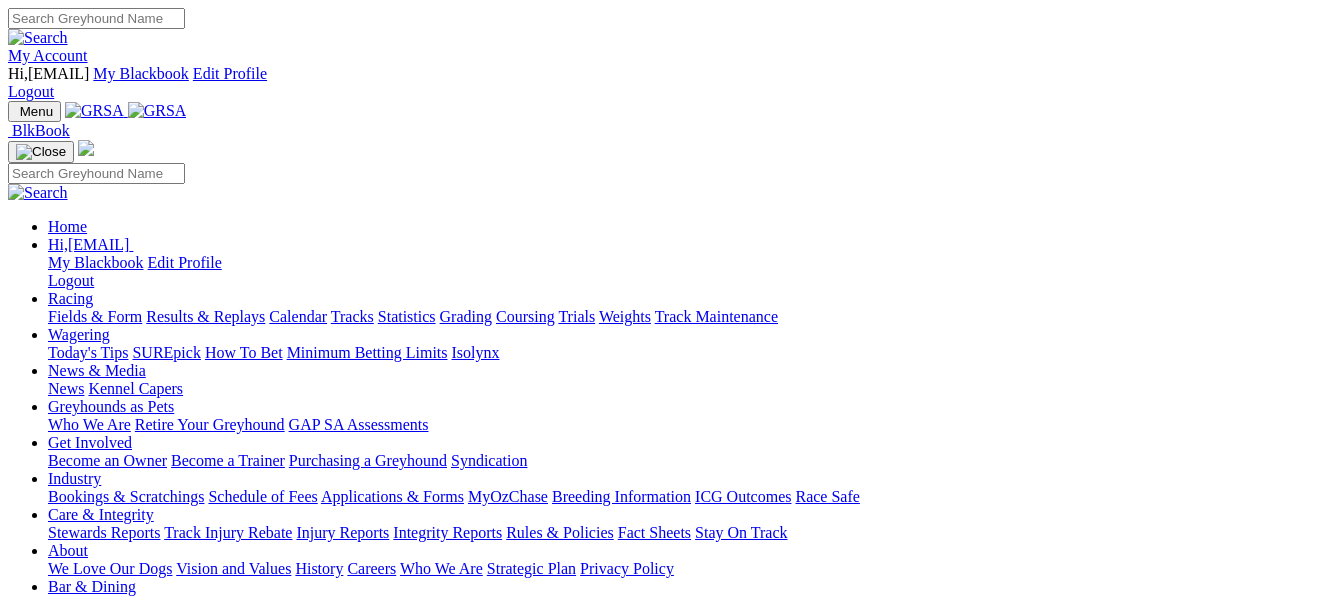 click on "Results & Replays" at bounding box center (205, 316) 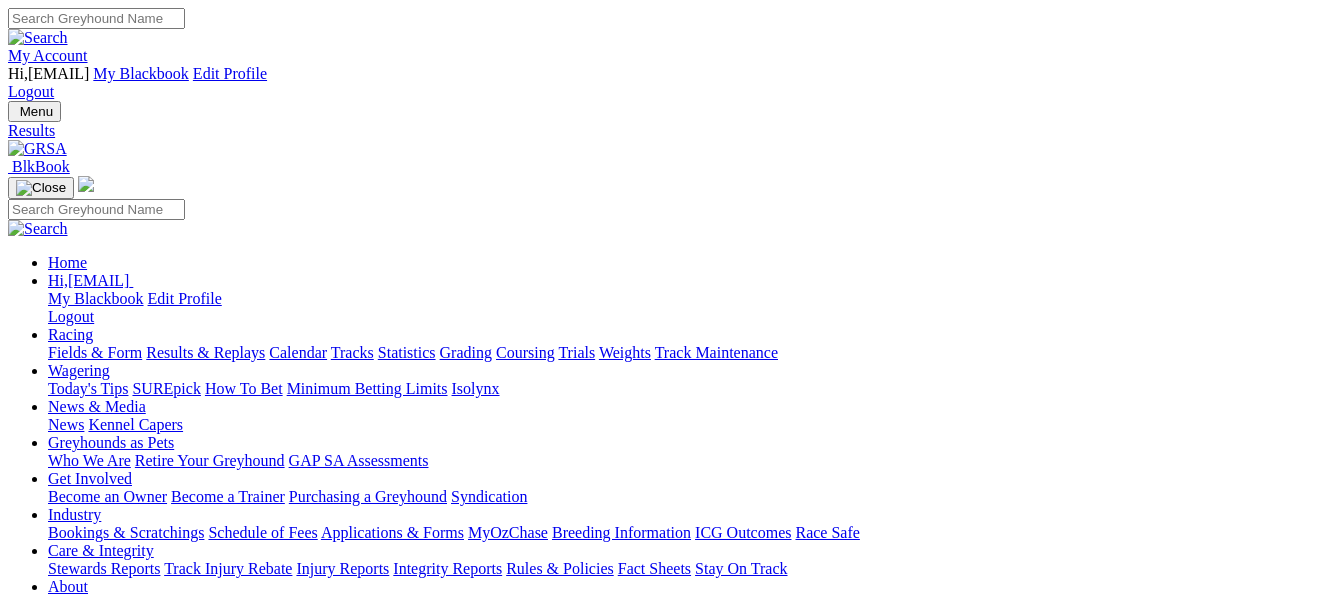 scroll, scrollTop: 0, scrollLeft: 0, axis: both 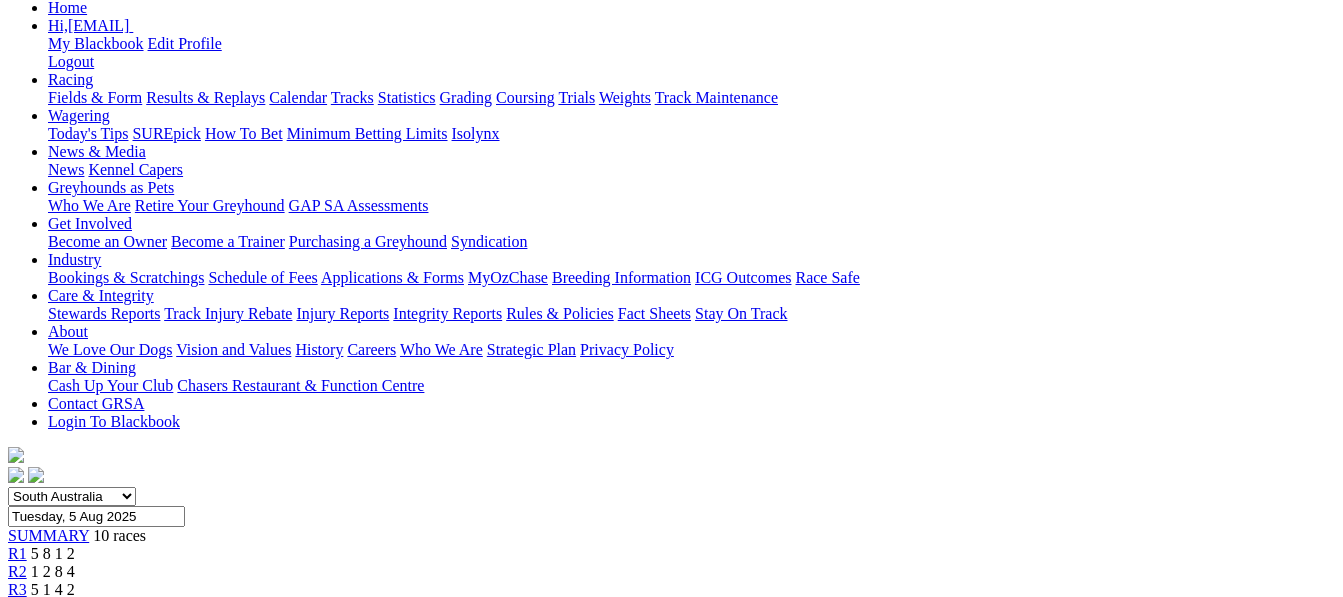 click at bounding box center (89, 1890) 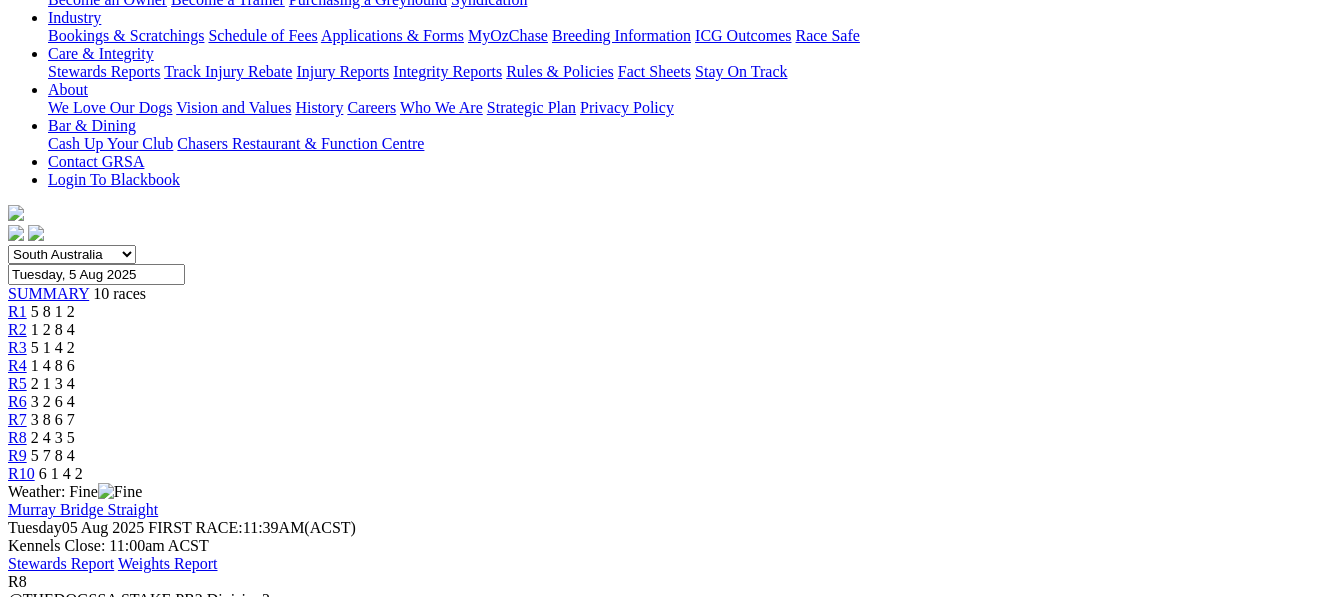 scroll, scrollTop: 535, scrollLeft: 0, axis: vertical 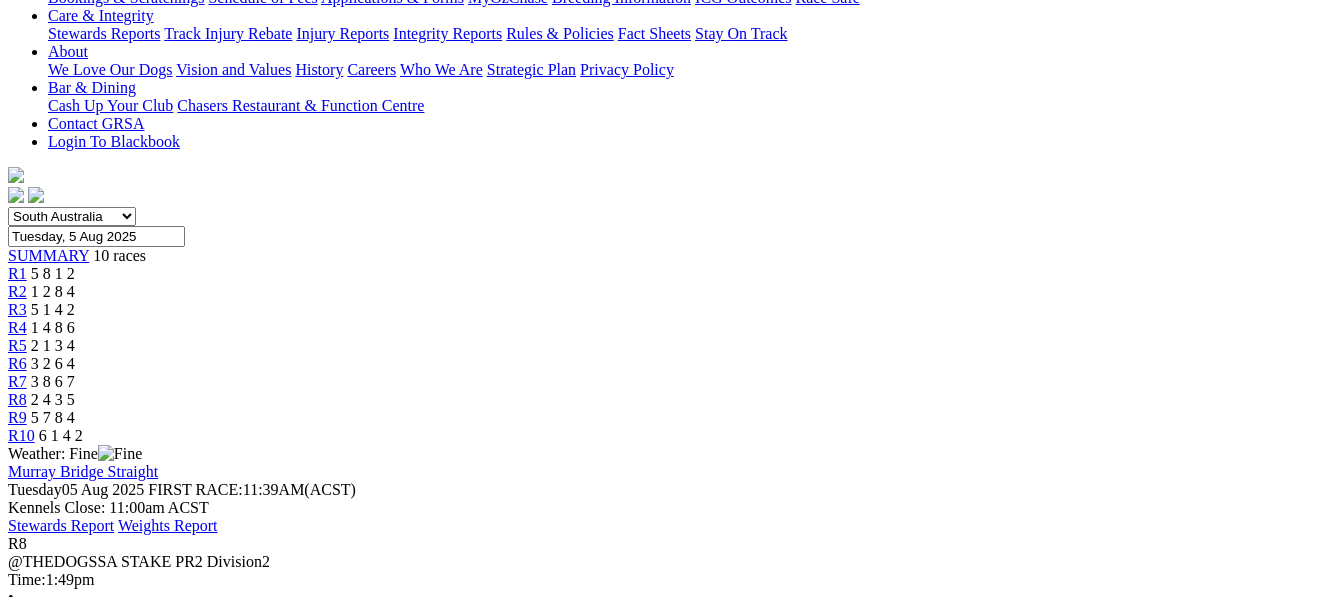 click at bounding box center [146, 1593] 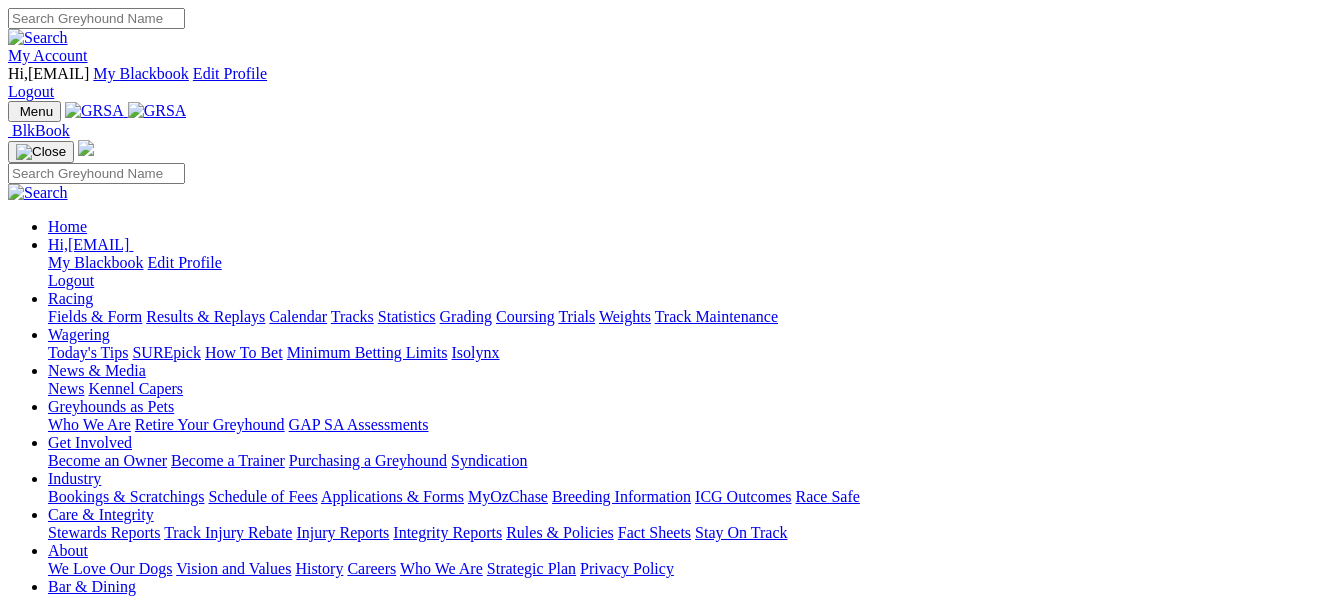 scroll, scrollTop: 0, scrollLeft: 0, axis: both 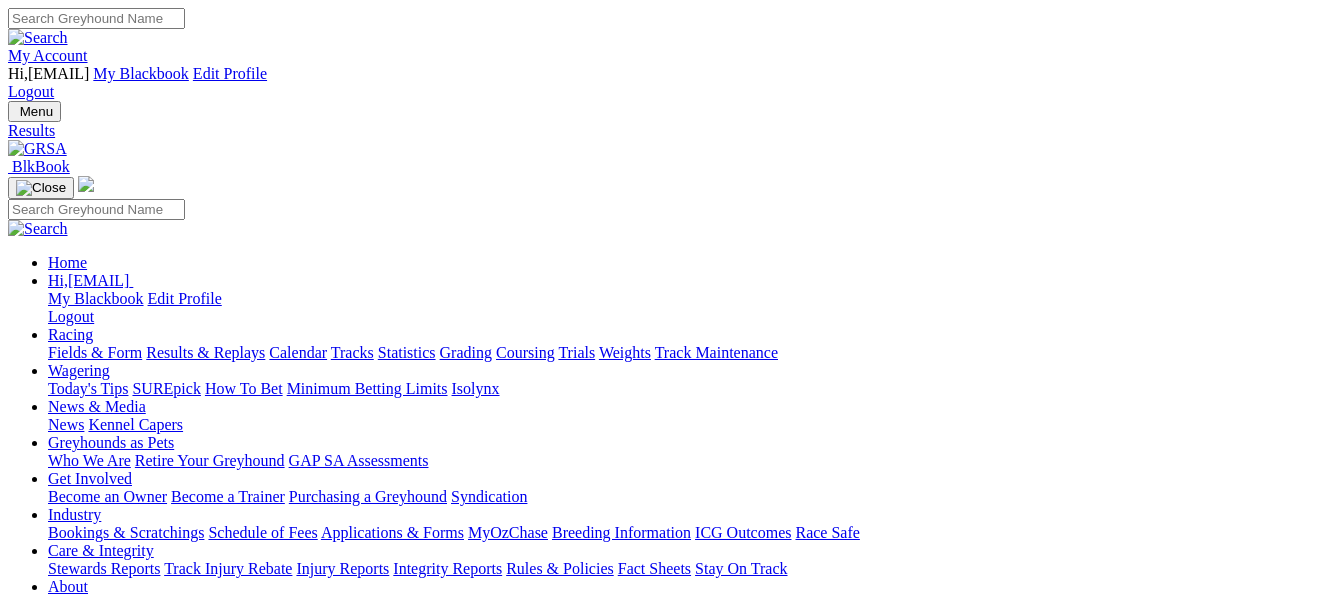 click on "1 4 8 6" at bounding box center [30, 1242] 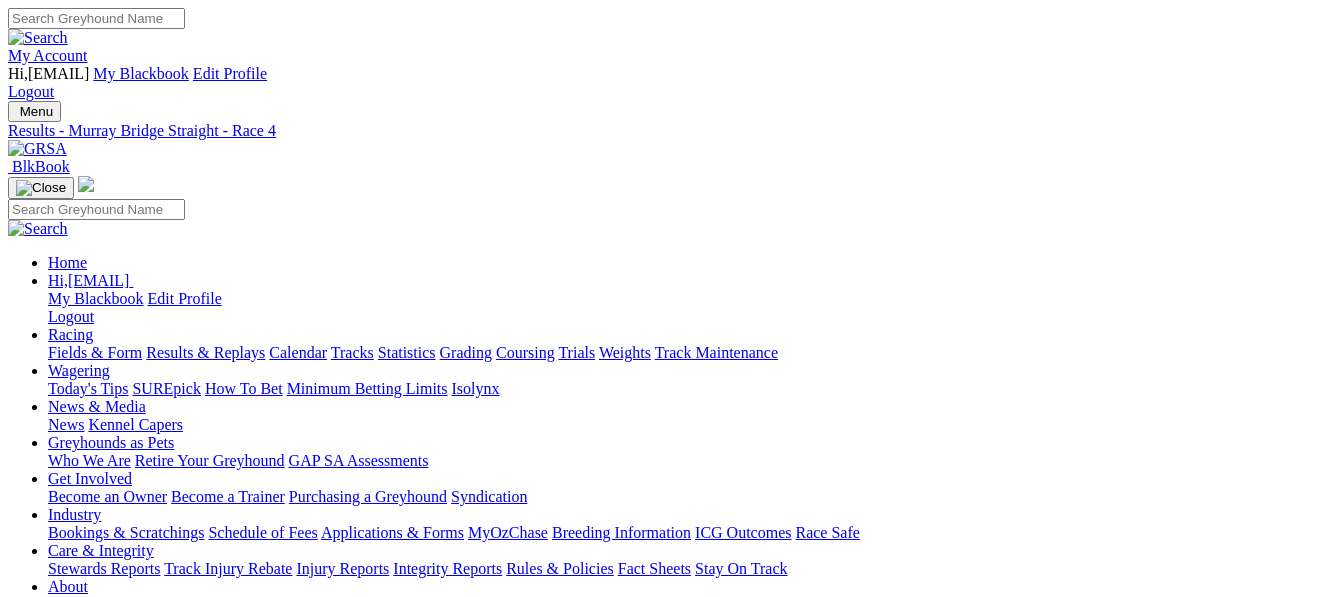 scroll, scrollTop: 0, scrollLeft: 0, axis: both 